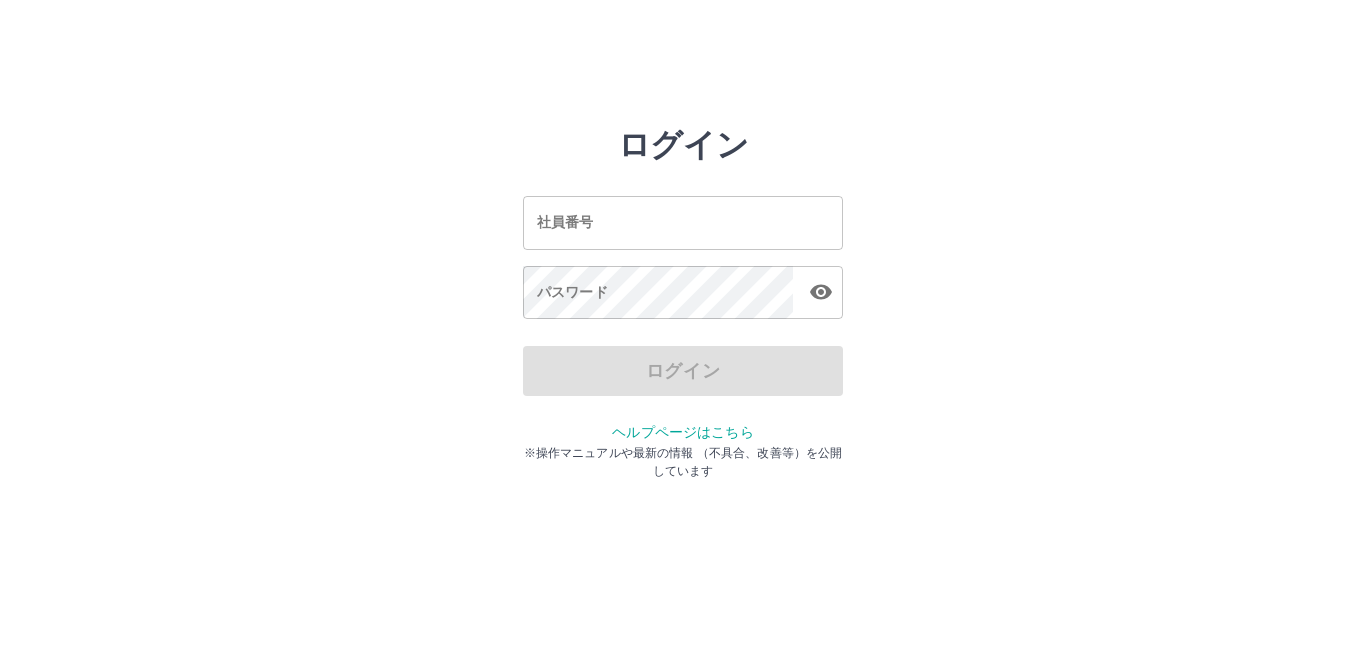 scroll, scrollTop: 0, scrollLeft: 0, axis: both 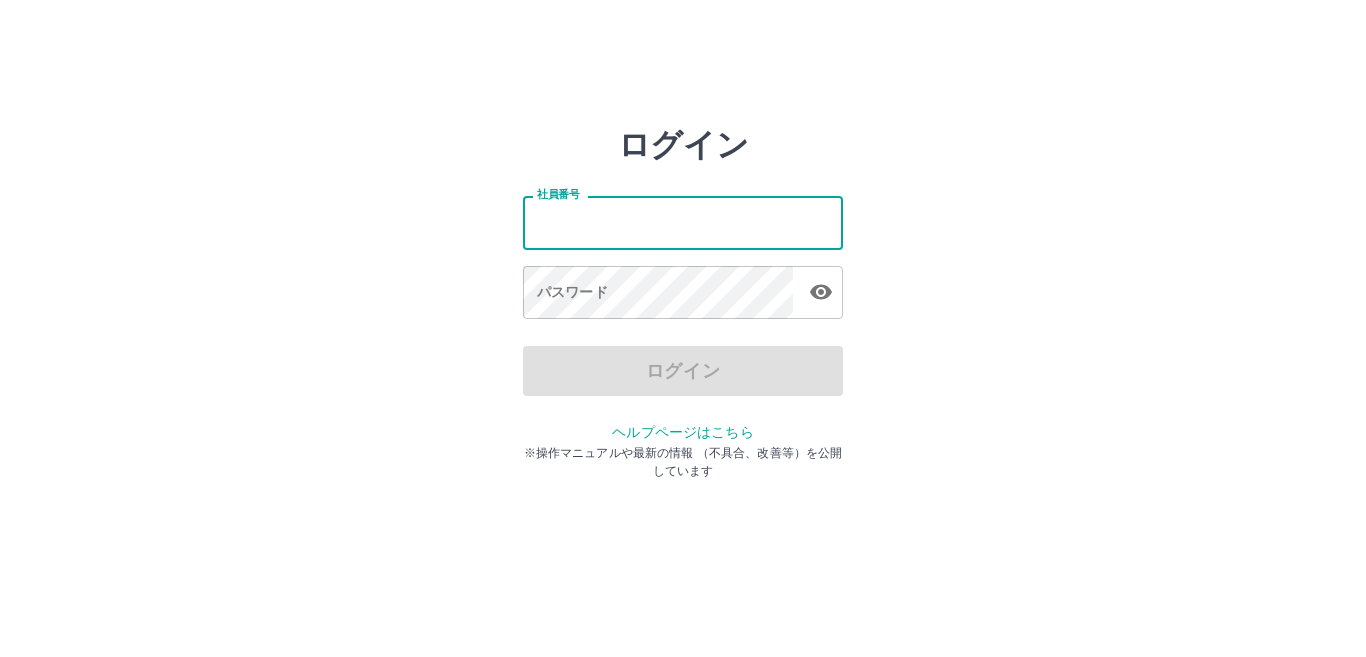 click on "社員番号" at bounding box center [683, 222] 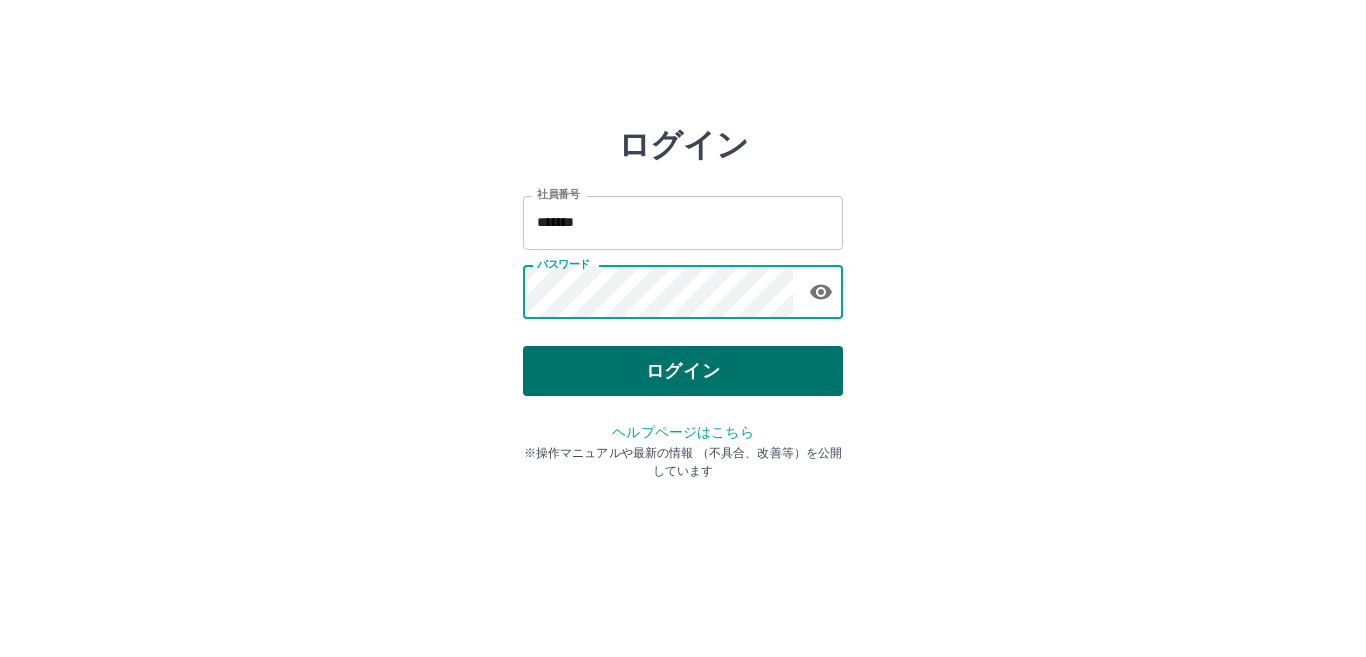 click on "ログイン" at bounding box center (683, 371) 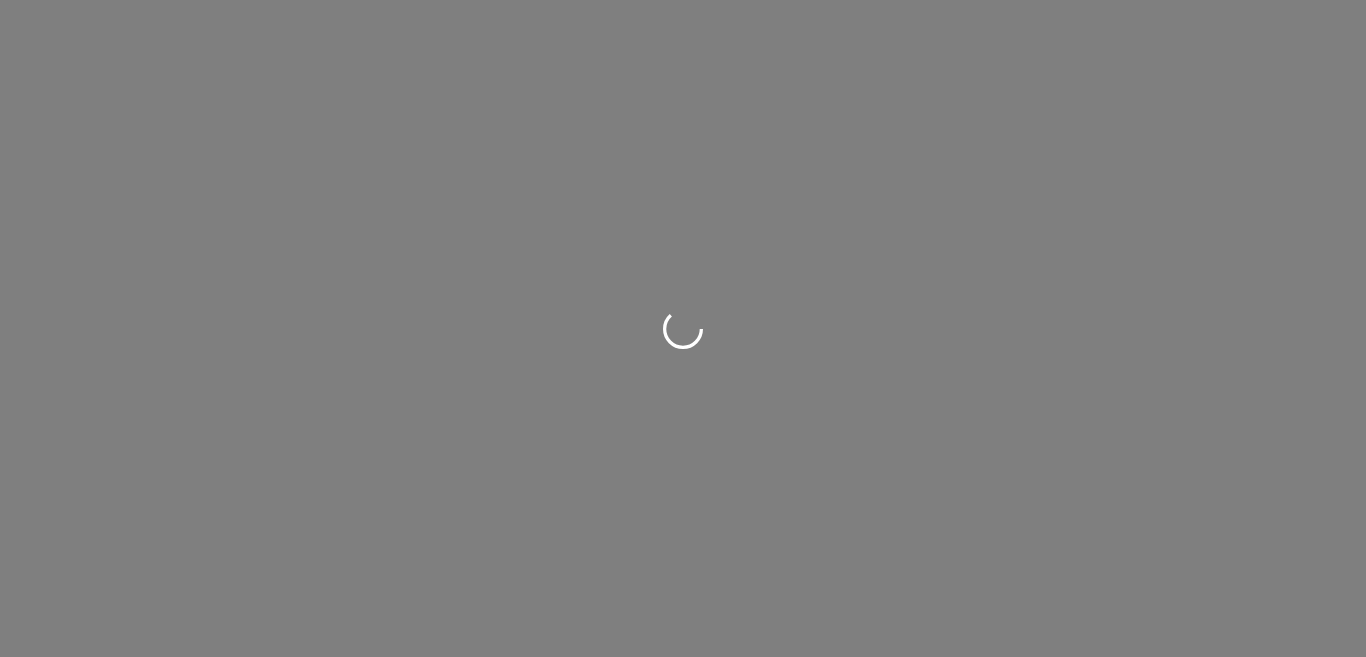 scroll, scrollTop: 0, scrollLeft: 0, axis: both 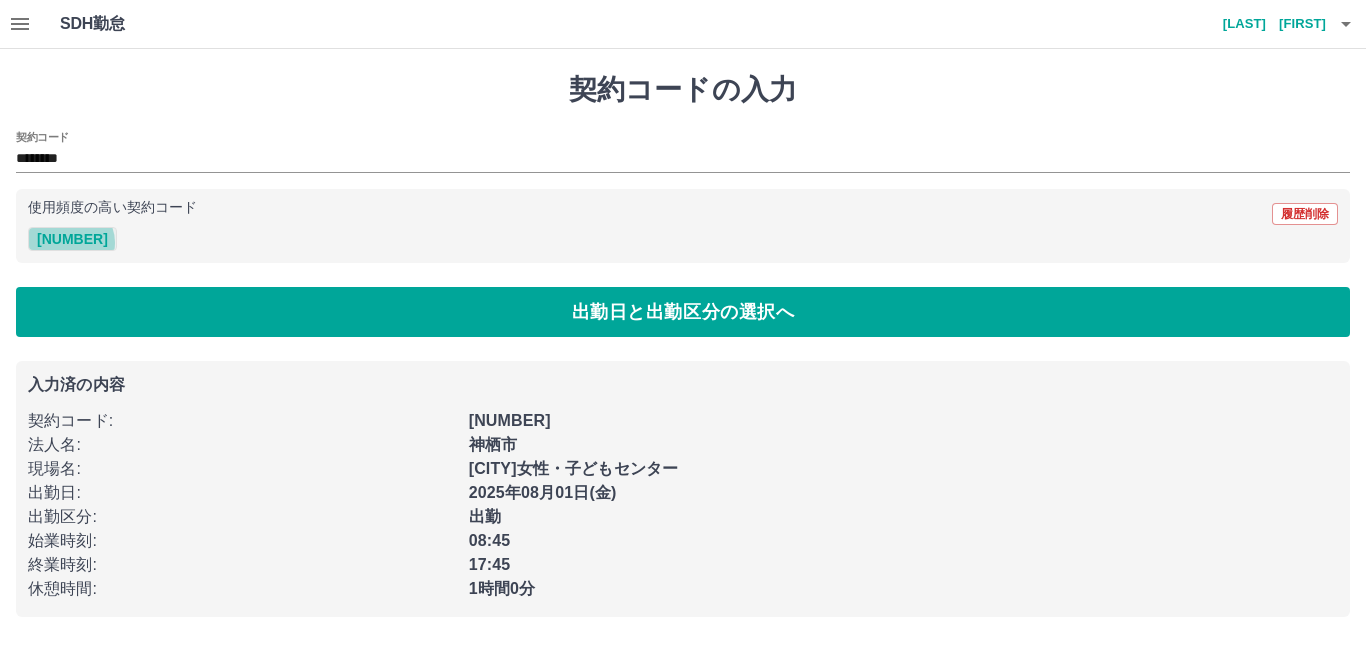 click on "42031006" at bounding box center [72, 239] 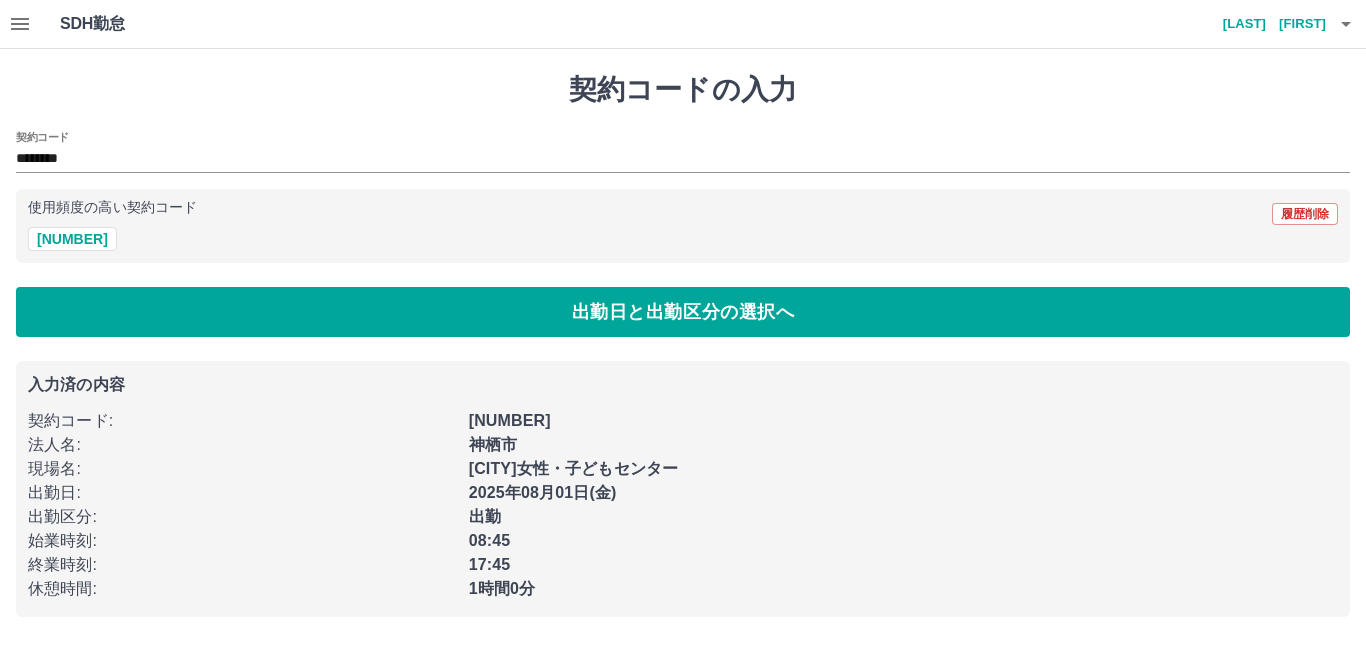 click 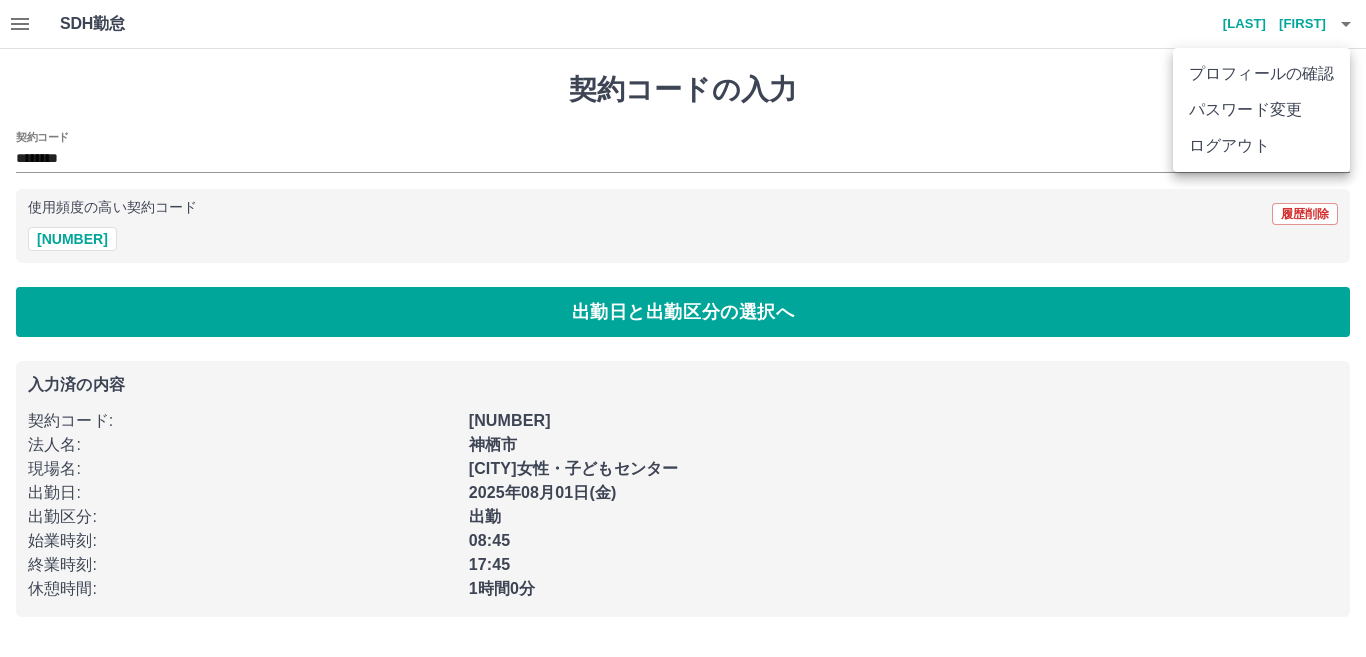 click on "ログアウト" at bounding box center (1261, 146) 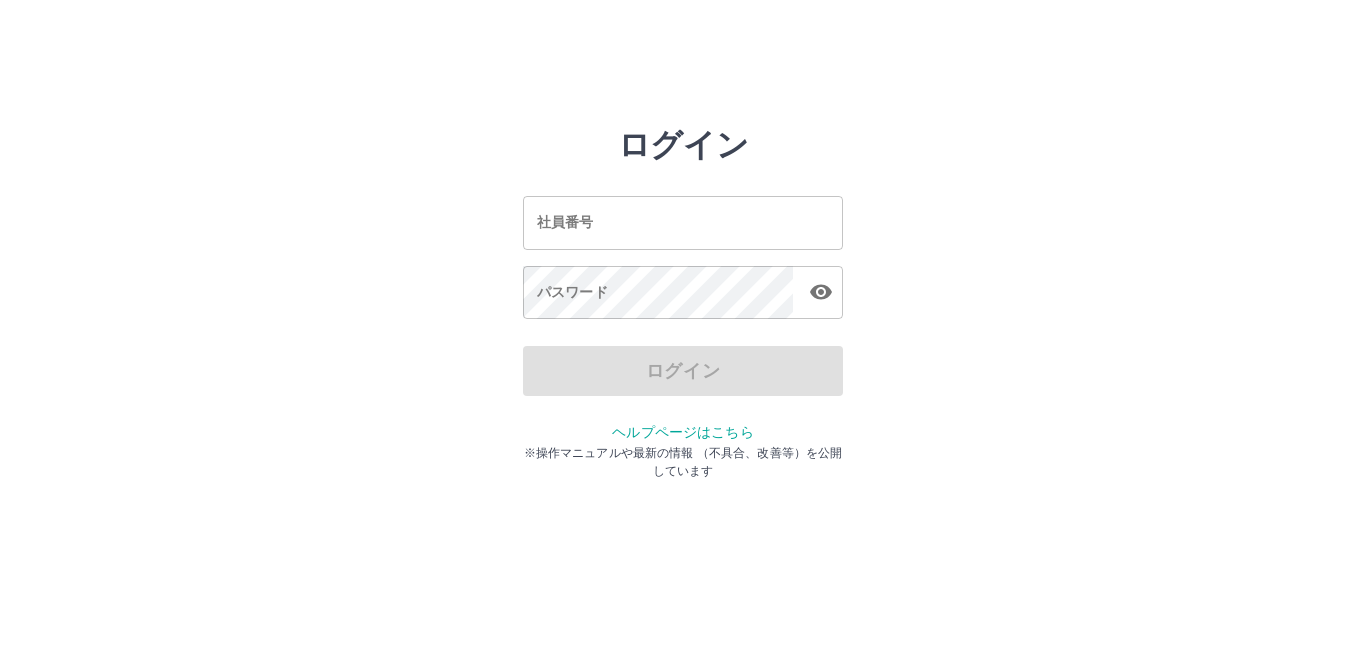 scroll, scrollTop: 0, scrollLeft: 0, axis: both 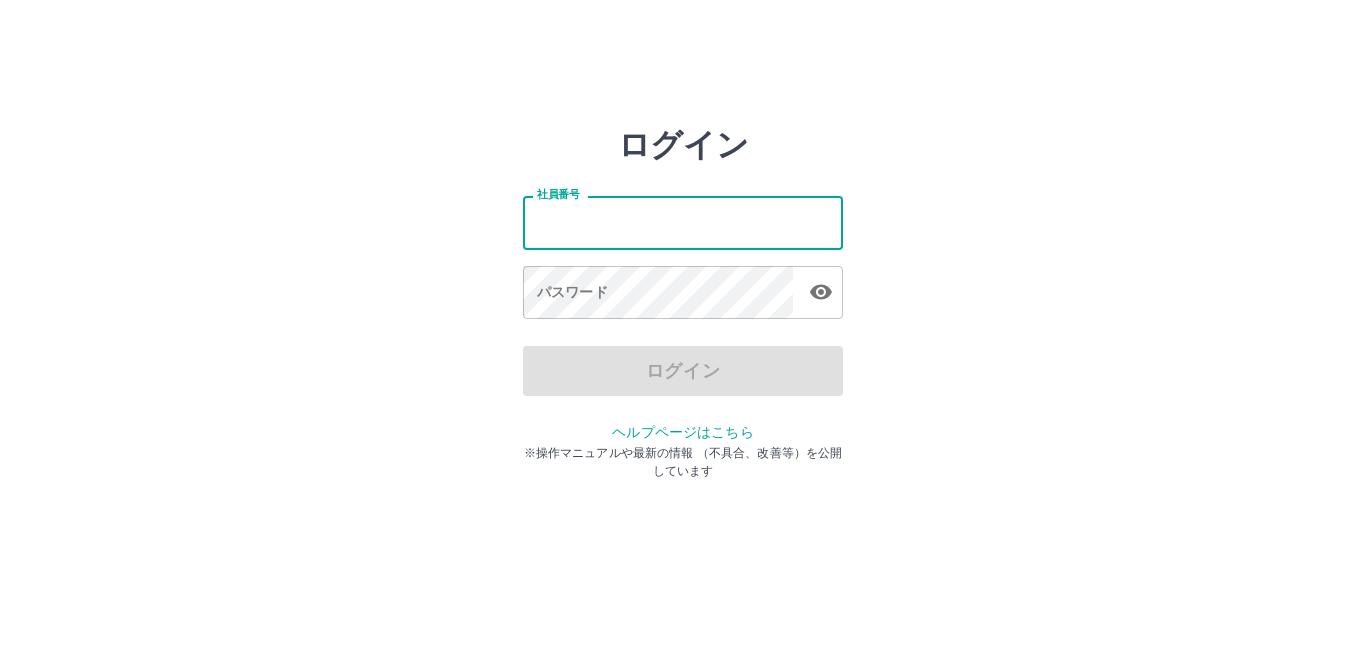 click on "社員番号" at bounding box center [683, 222] 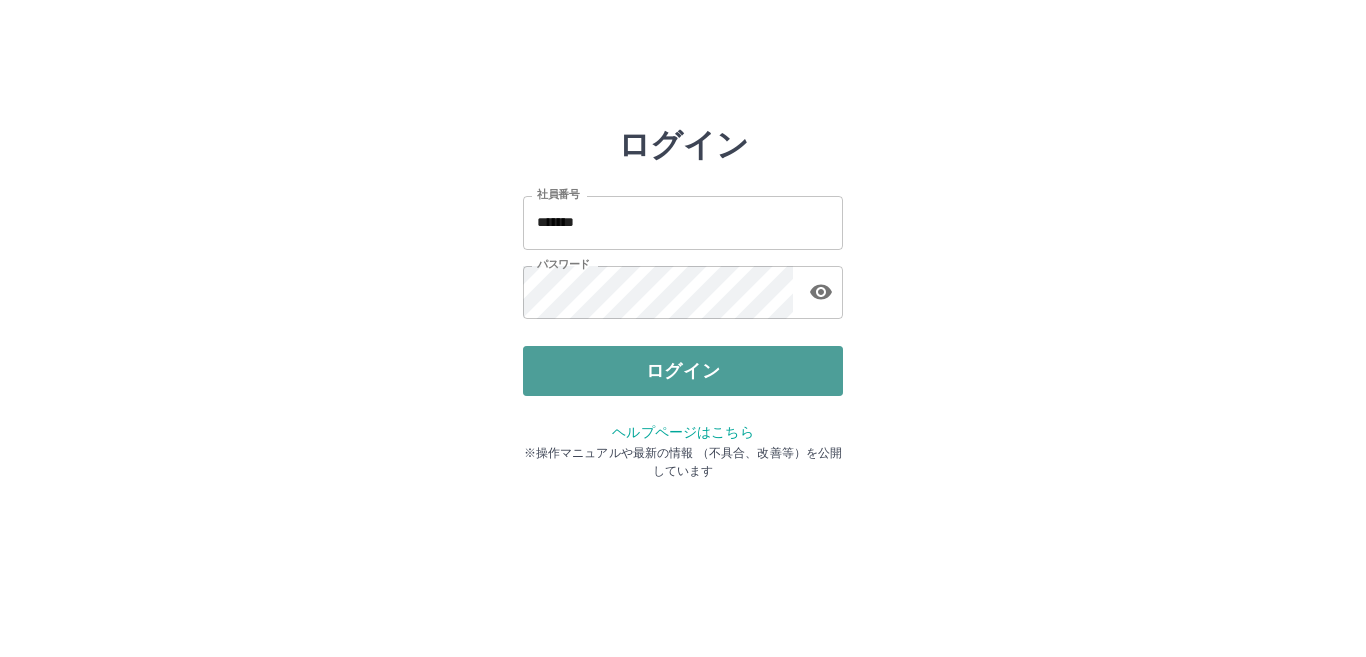click on "ログイン" at bounding box center [683, 371] 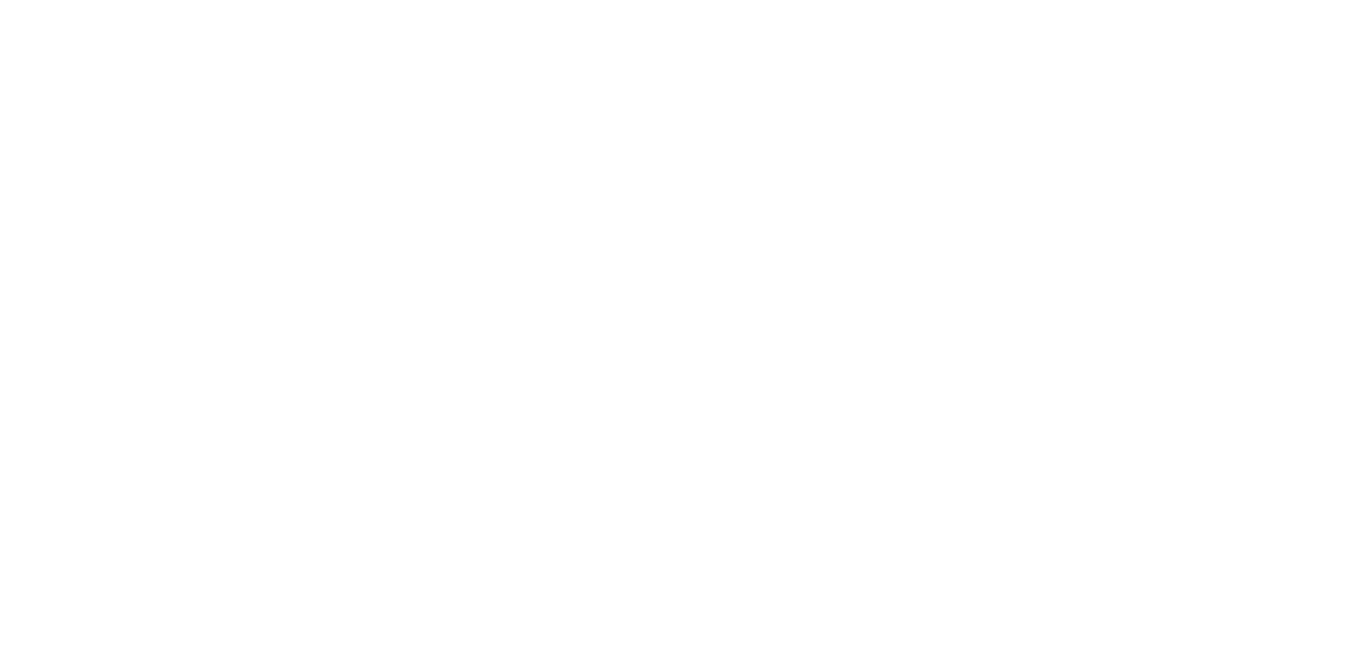 scroll, scrollTop: 0, scrollLeft: 0, axis: both 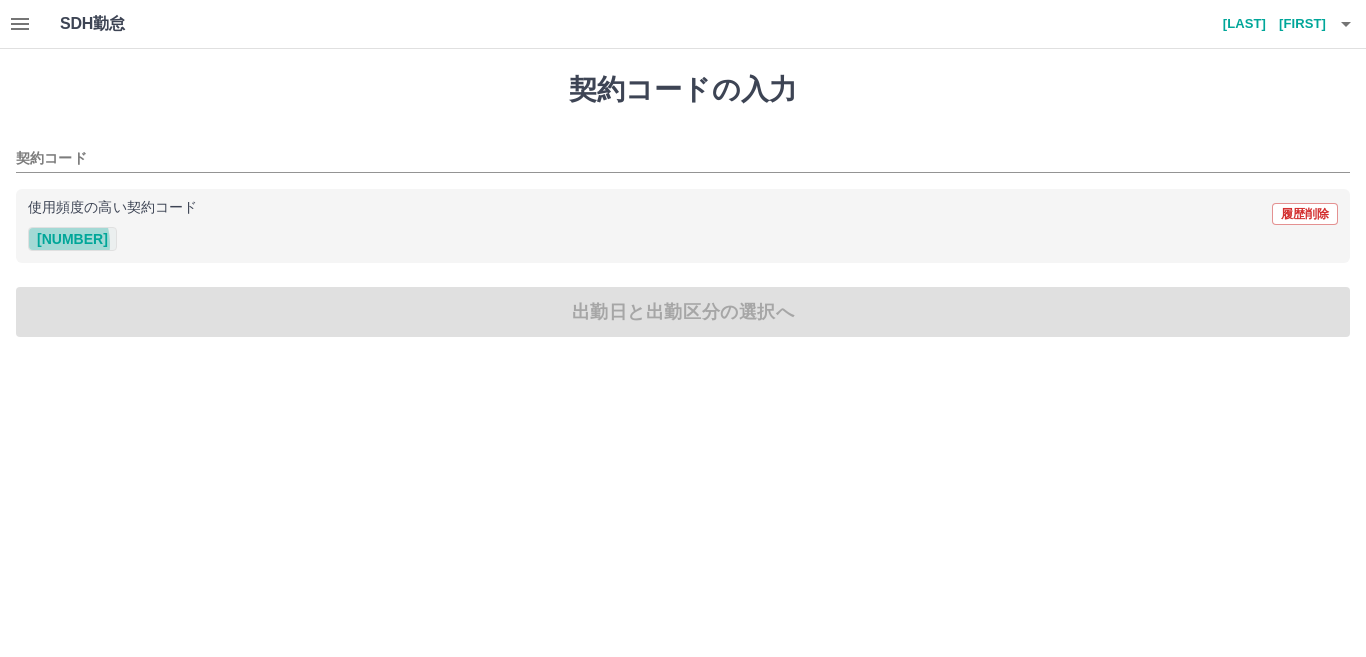 click on "42031006" at bounding box center (72, 239) 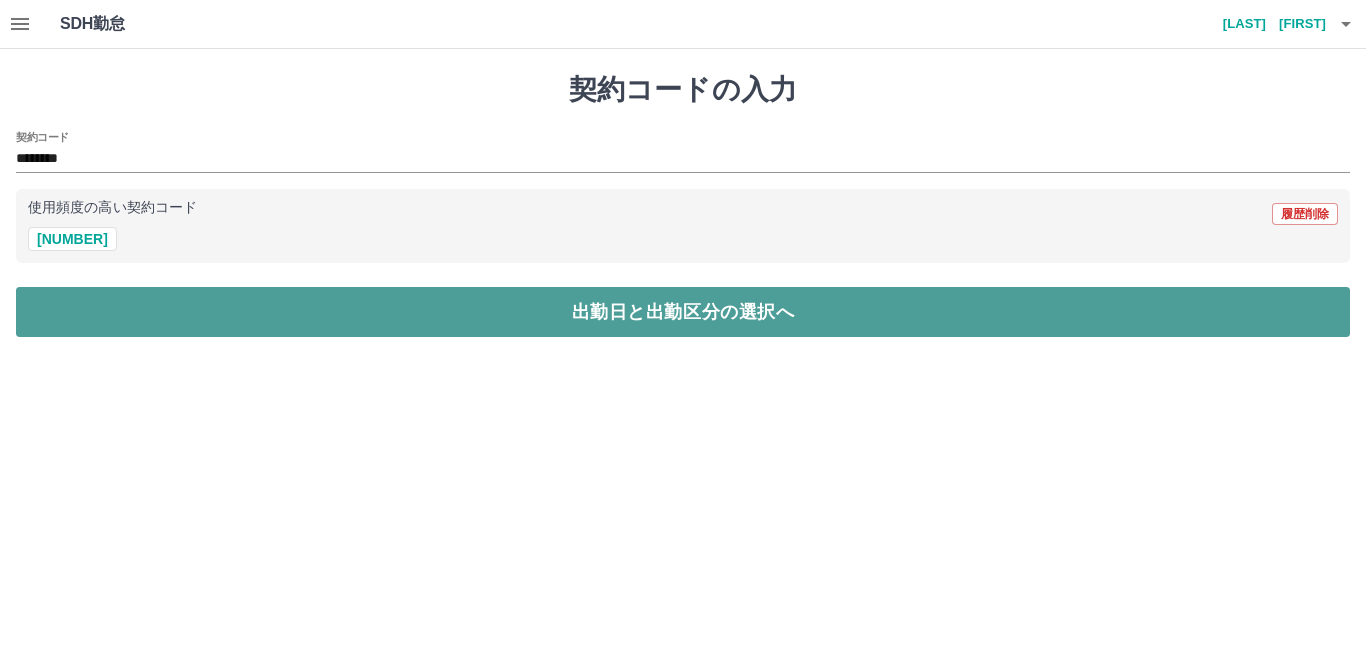 click on "出勤日と出勤区分の選択へ" at bounding box center (683, 312) 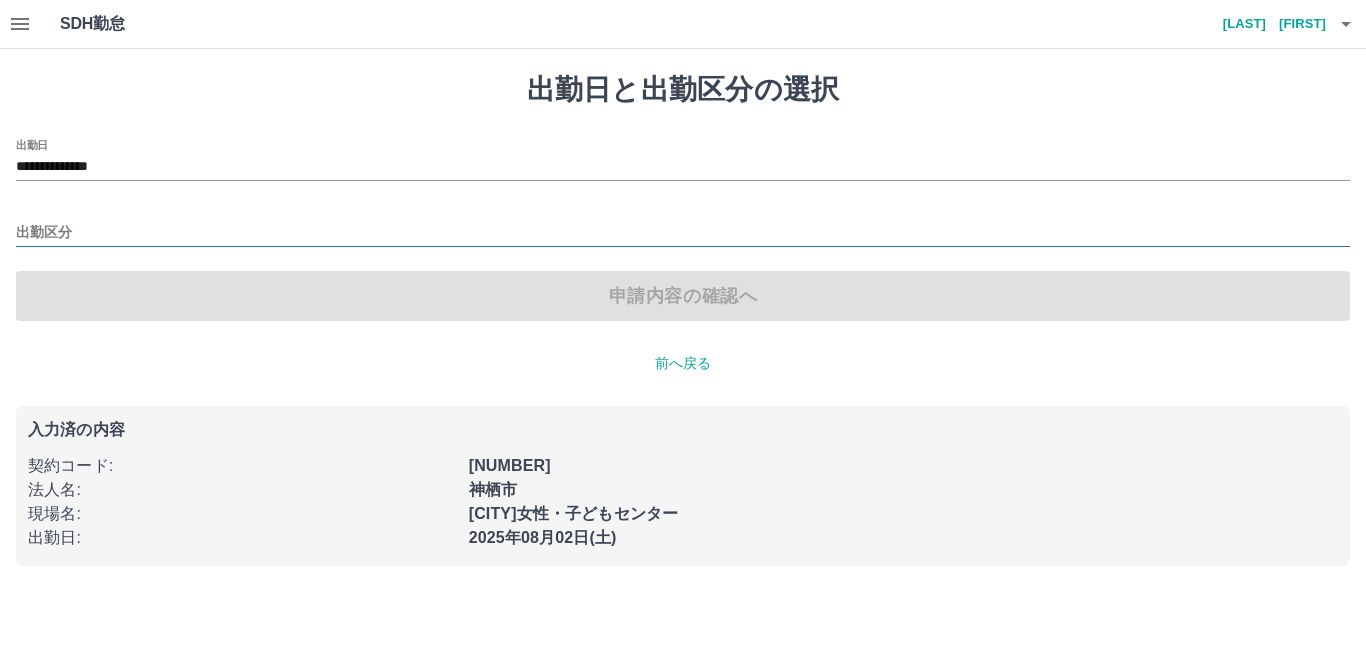 click on "出勤区分" at bounding box center [683, 233] 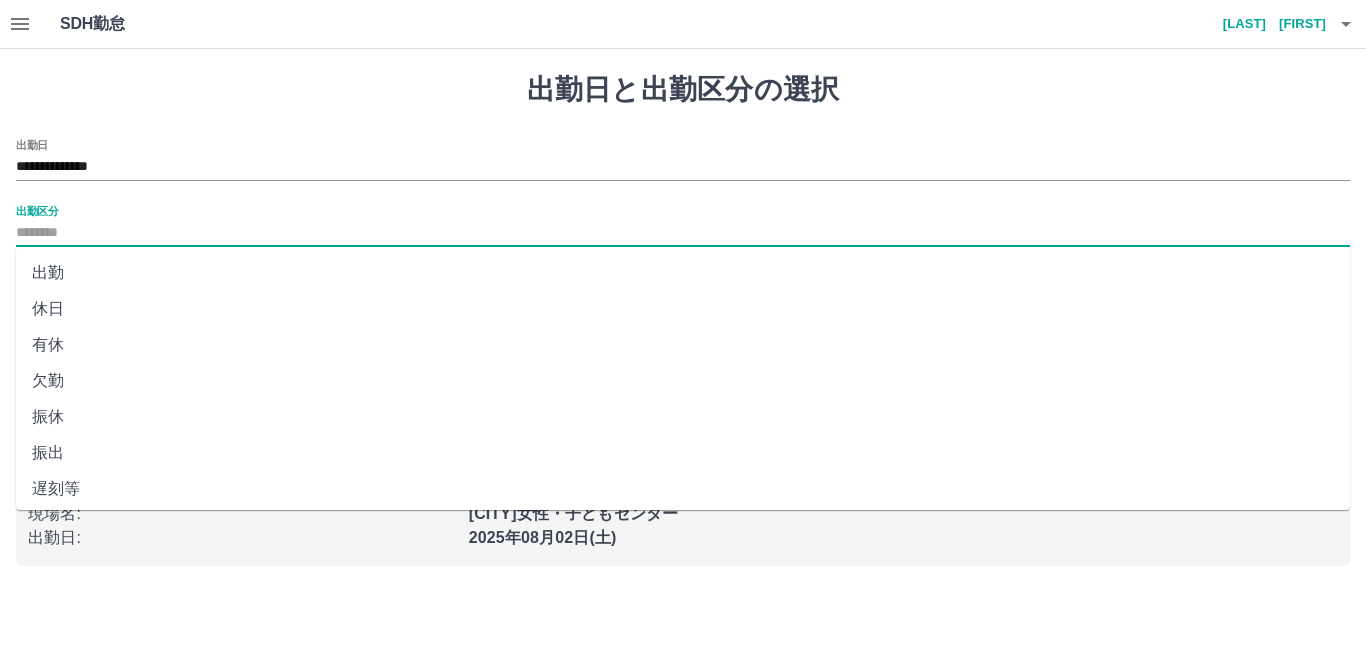 click on "出勤" at bounding box center (683, 273) 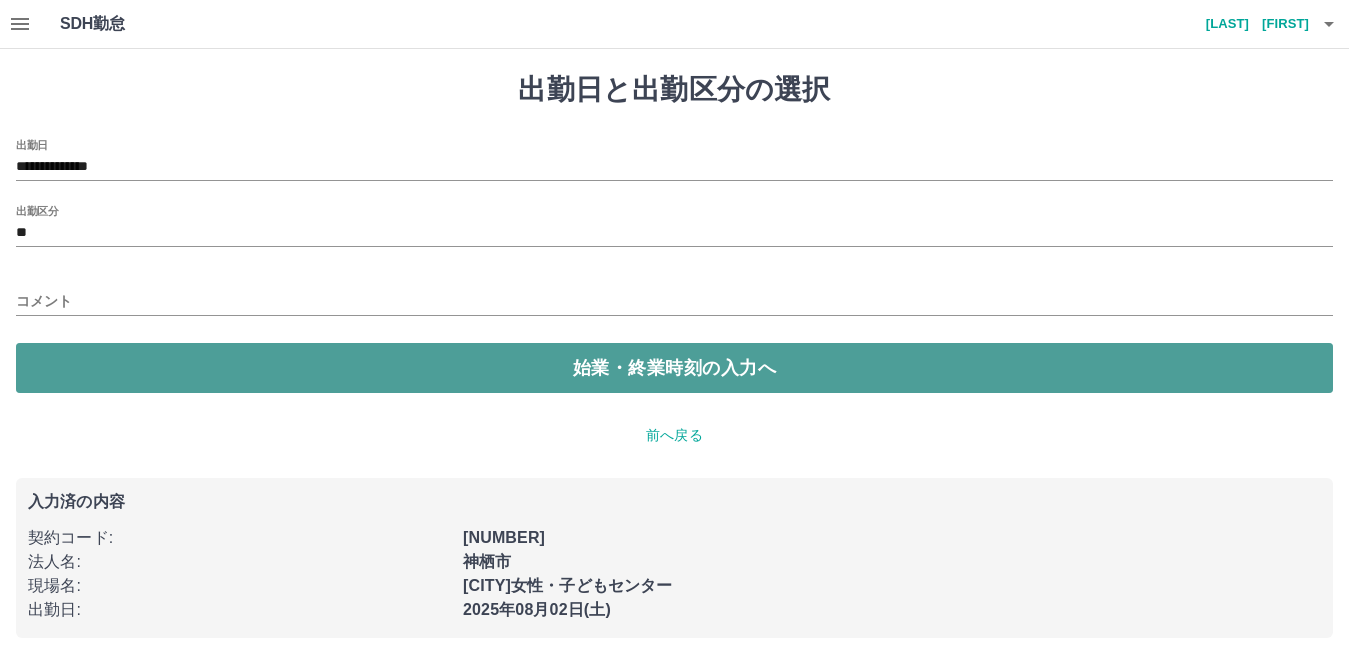 click on "始業・終業時刻の入力へ" at bounding box center (674, 368) 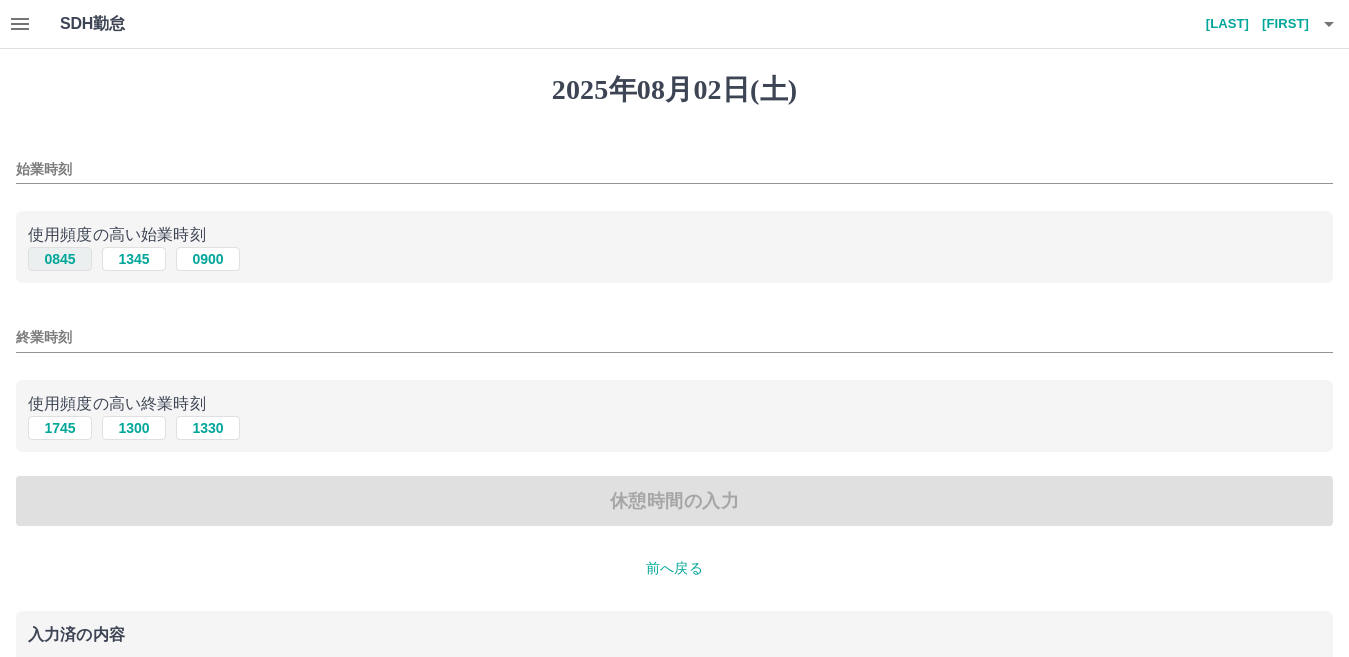 click on "0845" at bounding box center [60, 259] 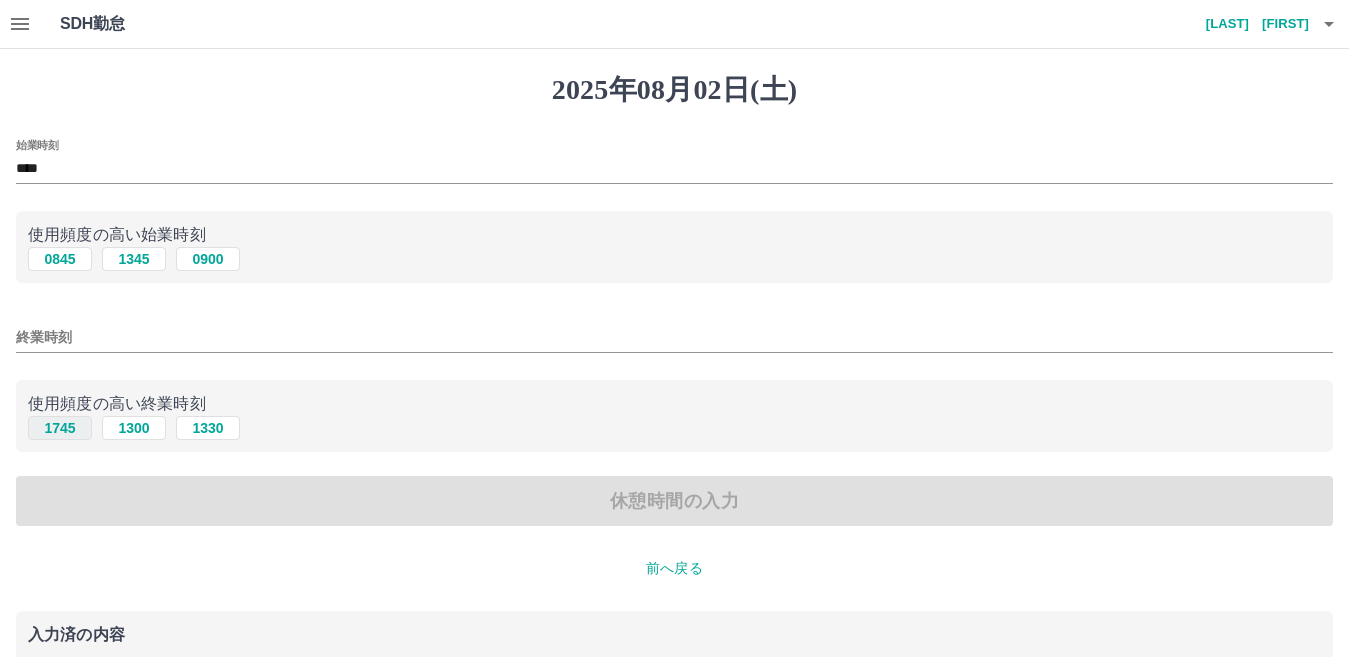 click on "1745" at bounding box center (60, 428) 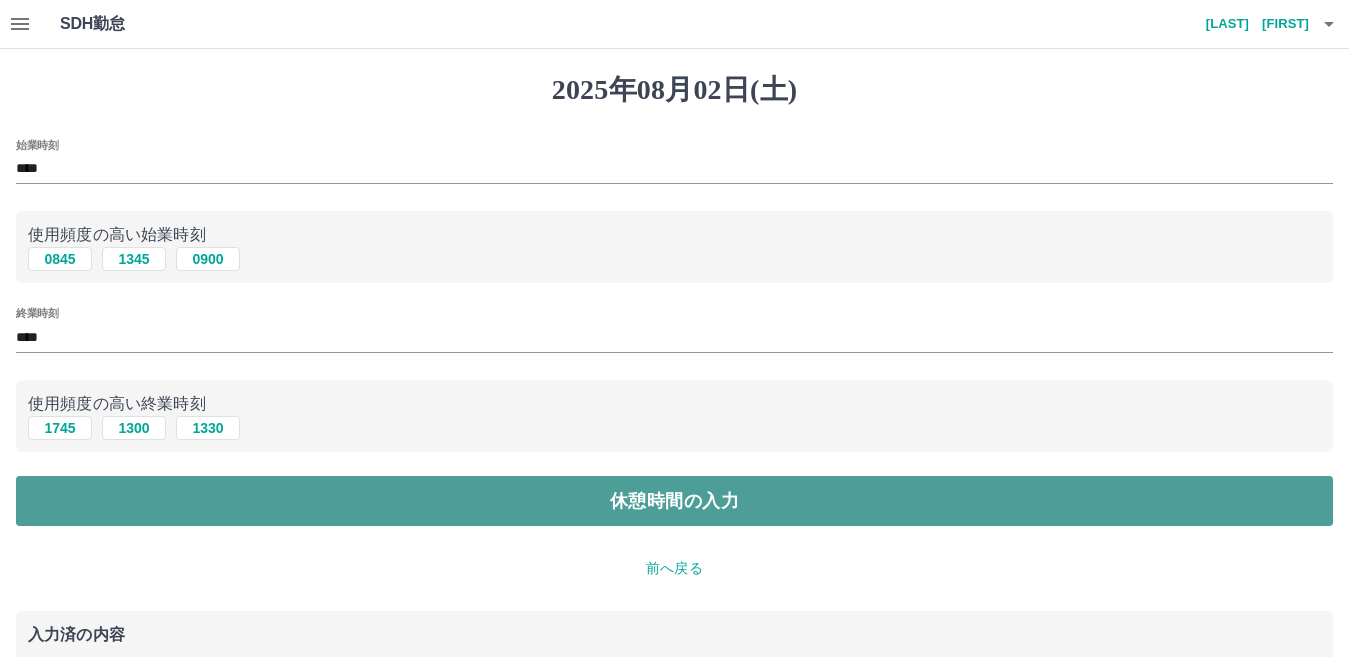 click on "休憩時間の入力" at bounding box center (674, 501) 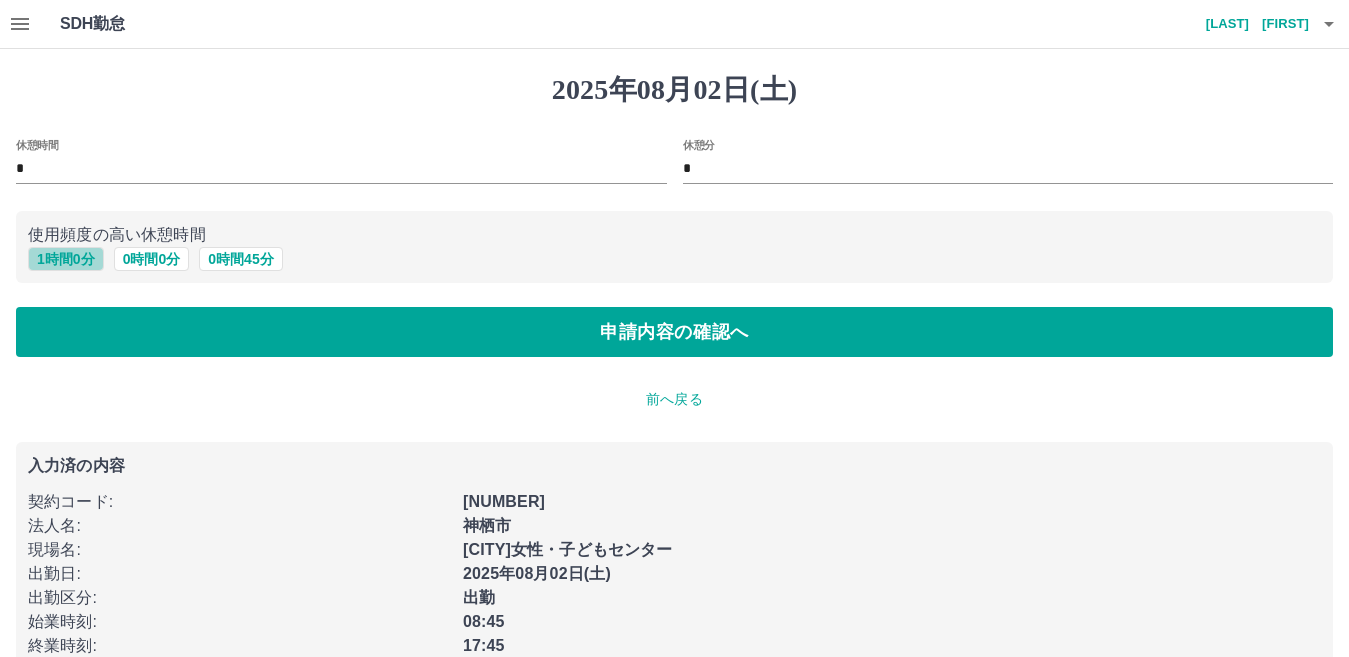 click on "1 時間 0 分" at bounding box center [66, 259] 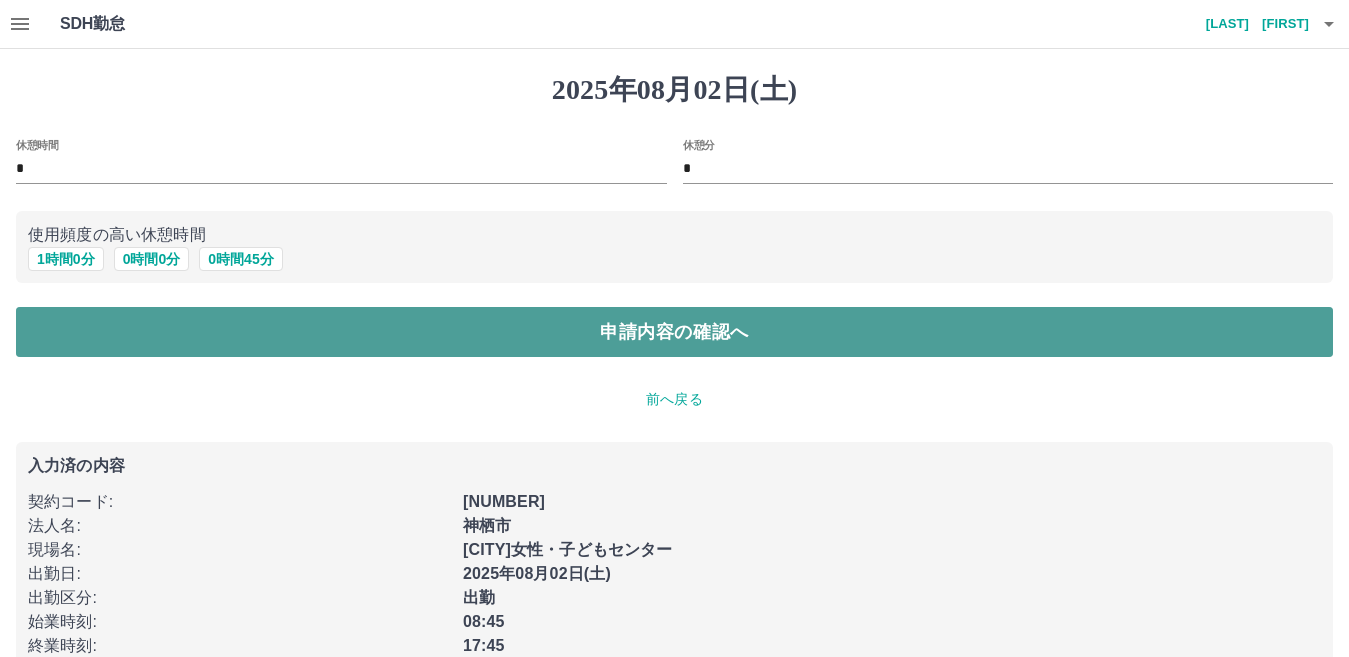click on "申請内容の確認へ" at bounding box center [674, 332] 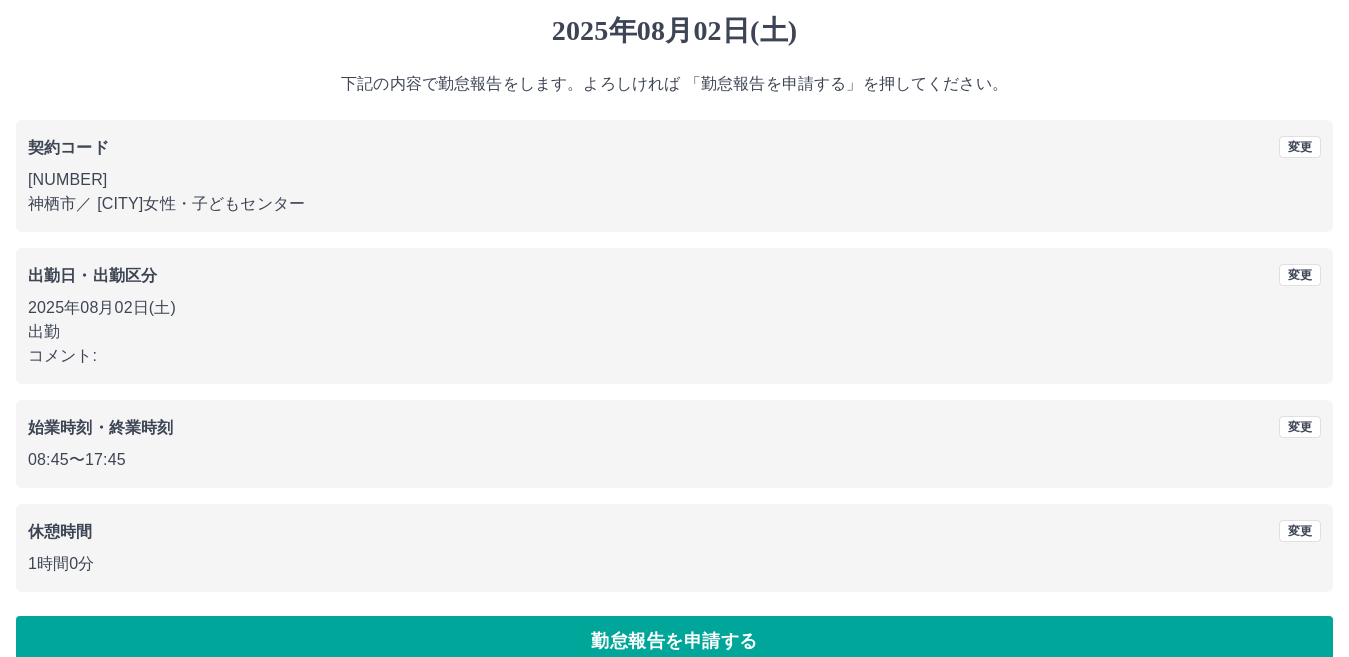 scroll, scrollTop: 92, scrollLeft: 0, axis: vertical 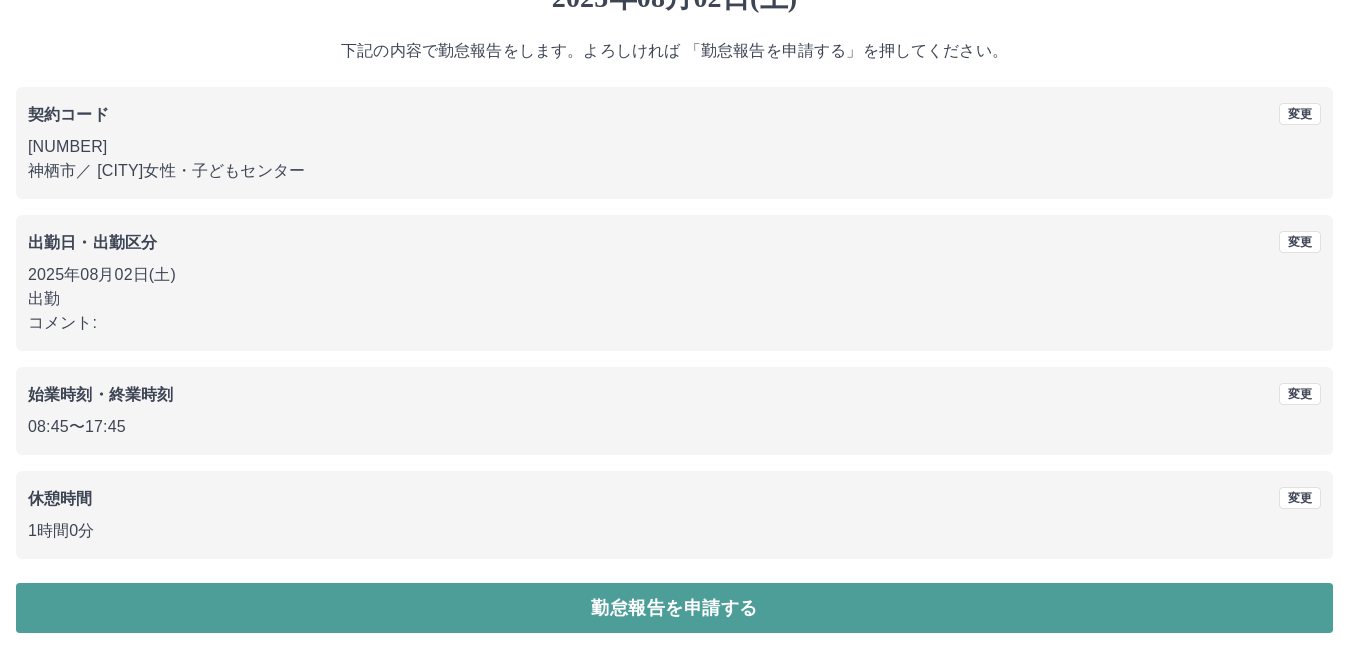 click on "勤怠報告を申請する" at bounding box center (674, 608) 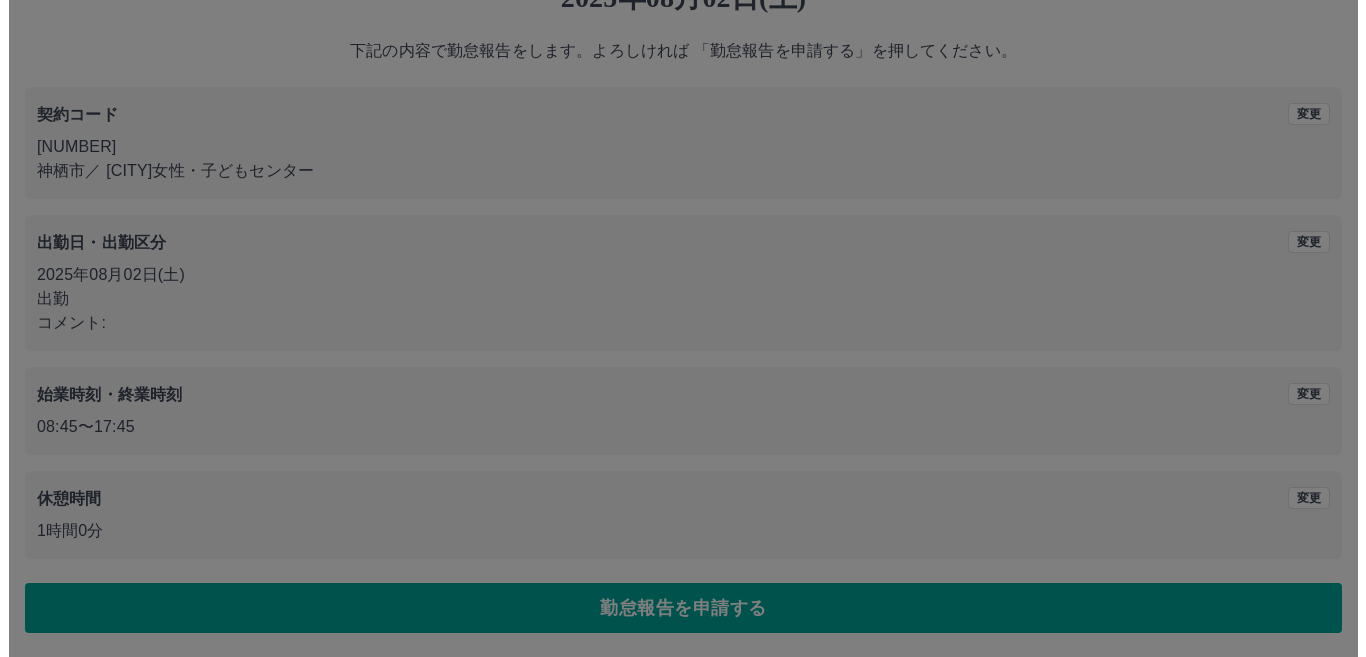scroll, scrollTop: 0, scrollLeft: 0, axis: both 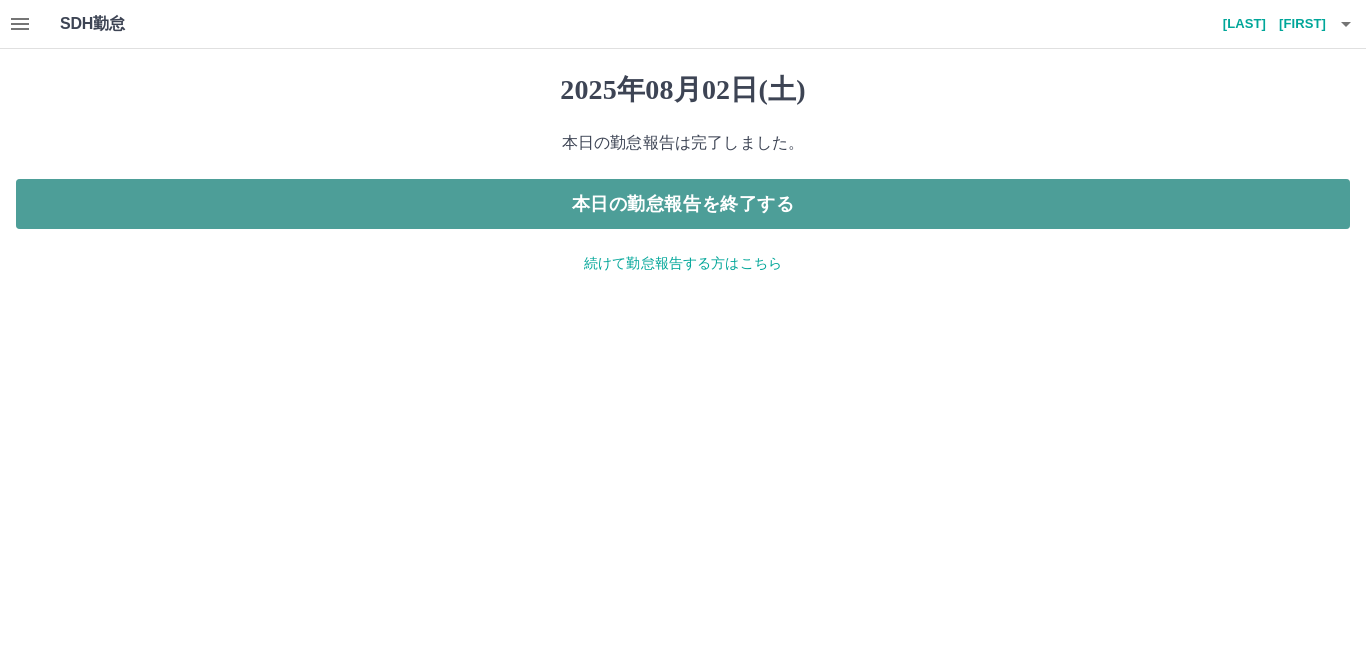 click on "本日の勤怠報告を終了する" at bounding box center [683, 204] 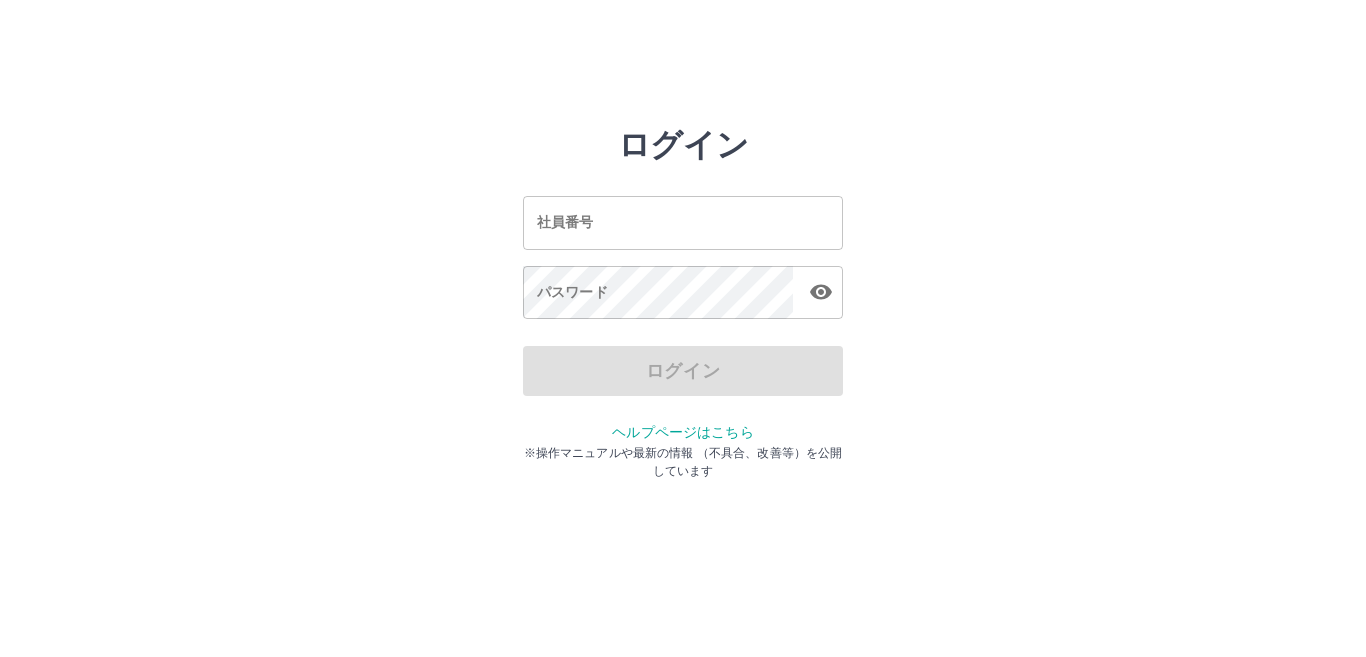 scroll, scrollTop: 0, scrollLeft: 0, axis: both 